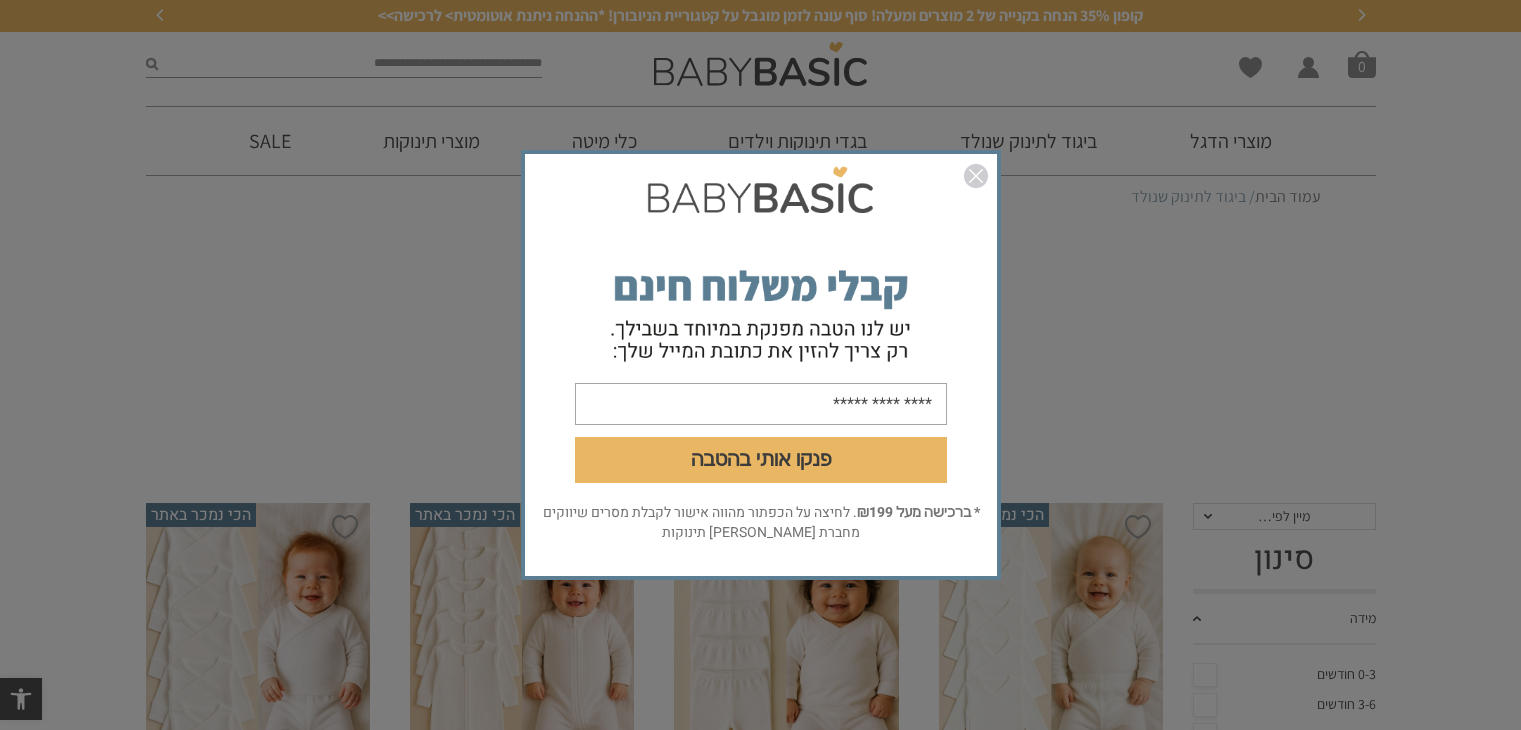 scroll, scrollTop: 0, scrollLeft: 0, axis: both 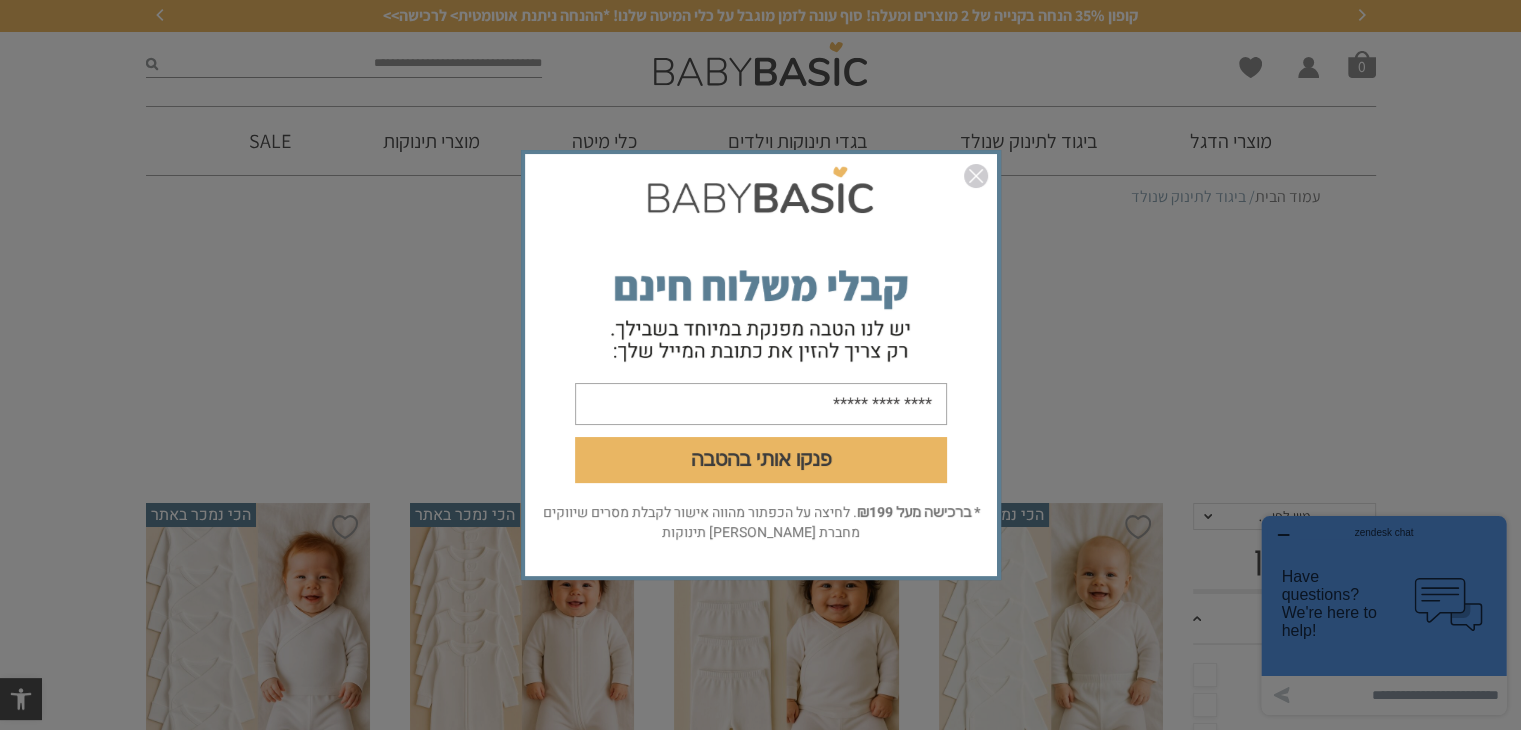 click on "פנקו אותי בהטבה" at bounding box center [761, 330] 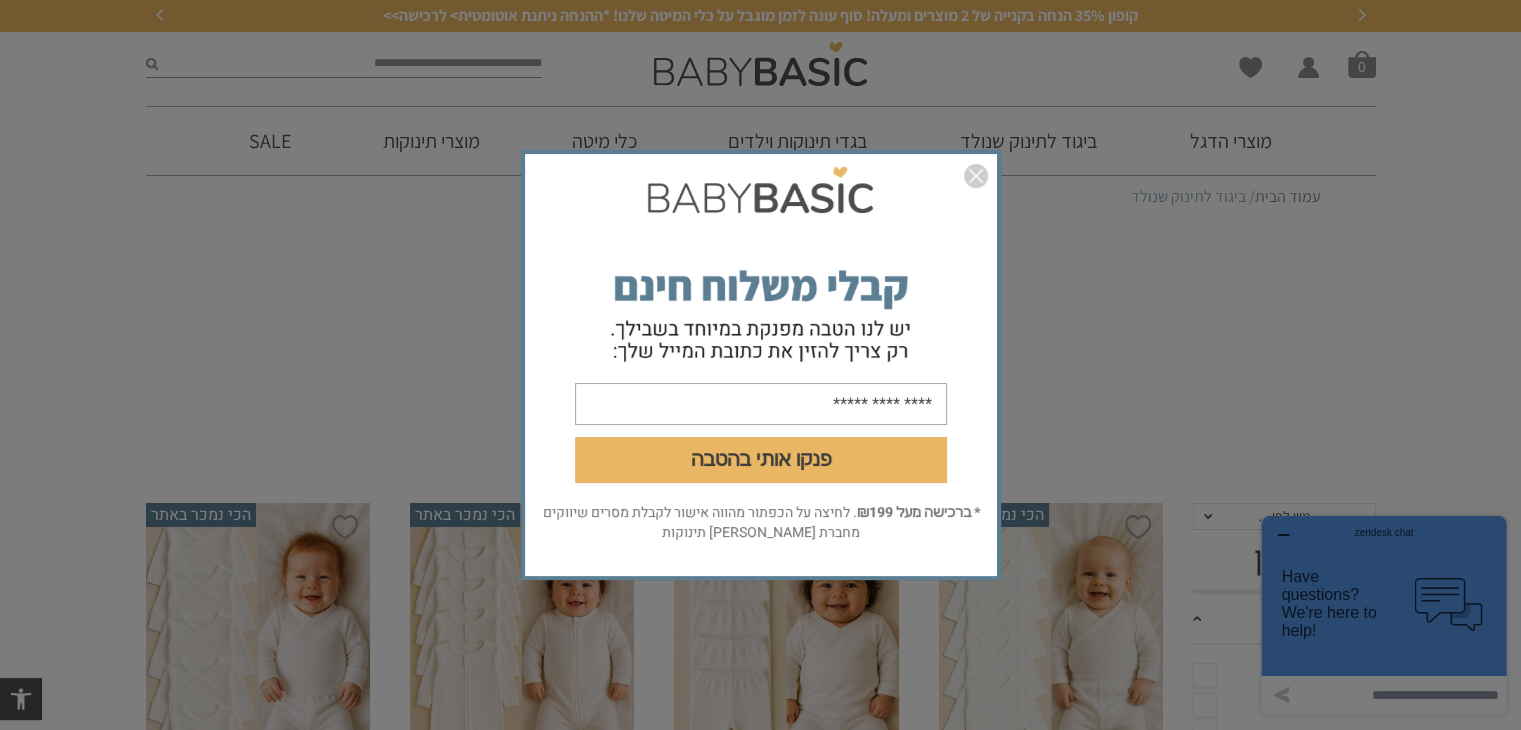 type on "**********" 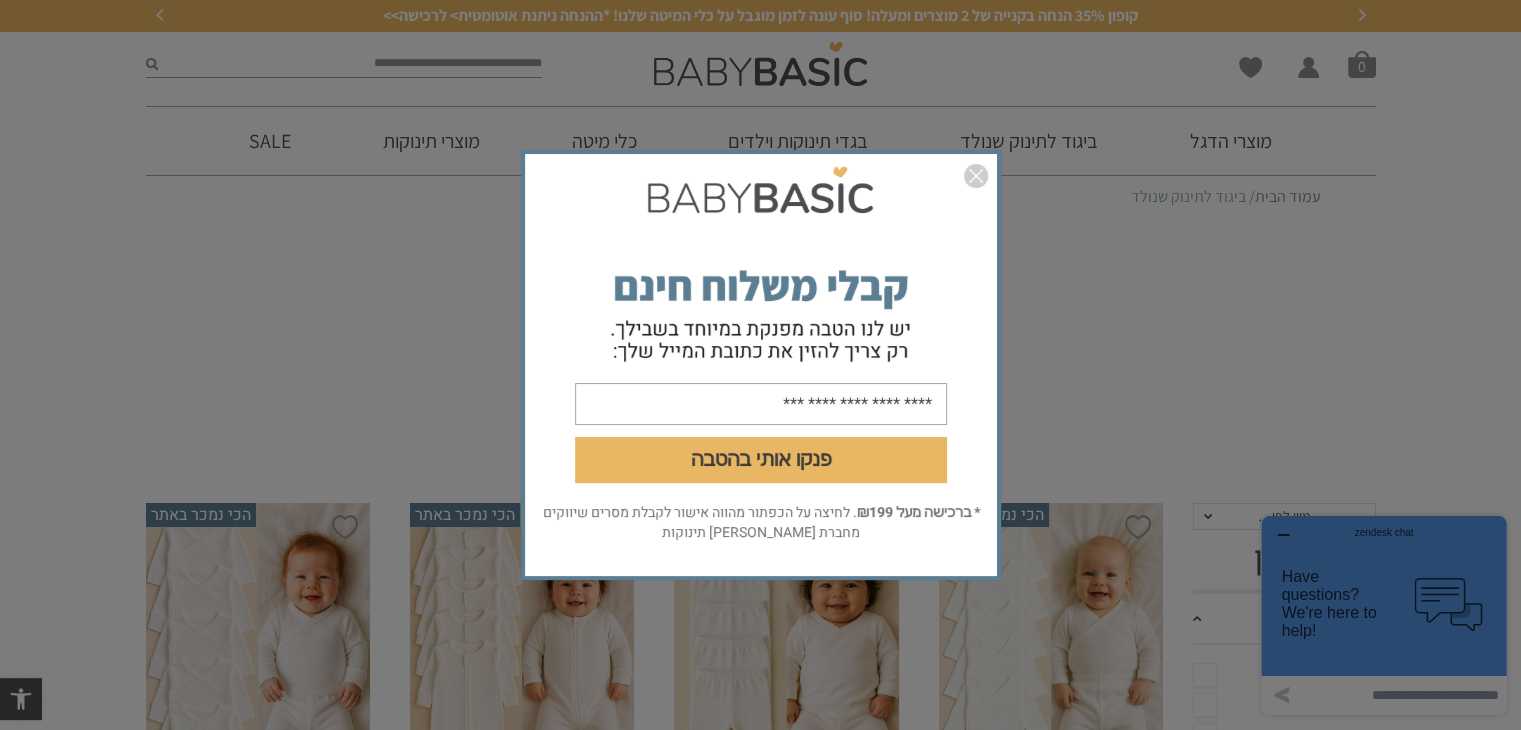 click on "פנקו אותי בהטבה" at bounding box center (761, 460) 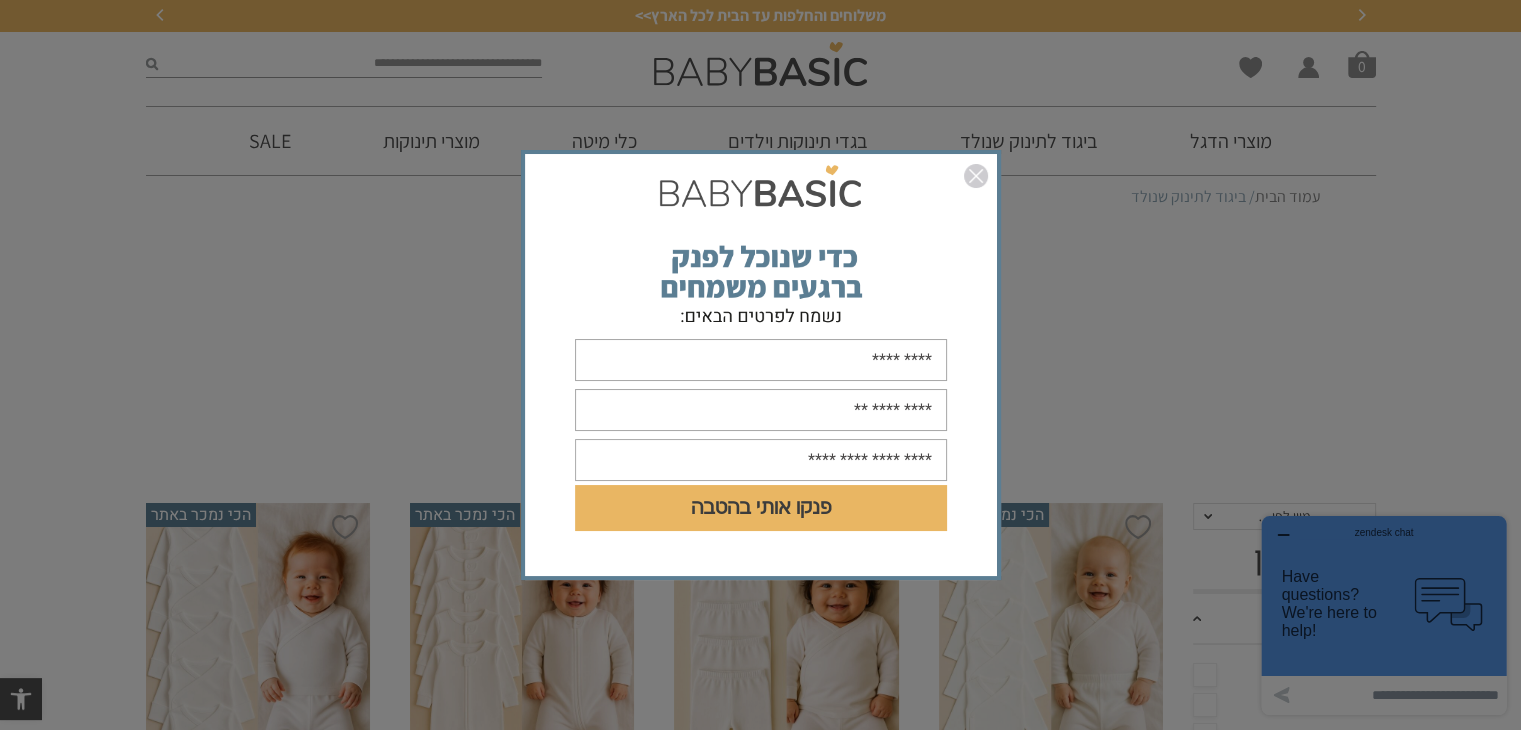 click at bounding box center (761, 360) 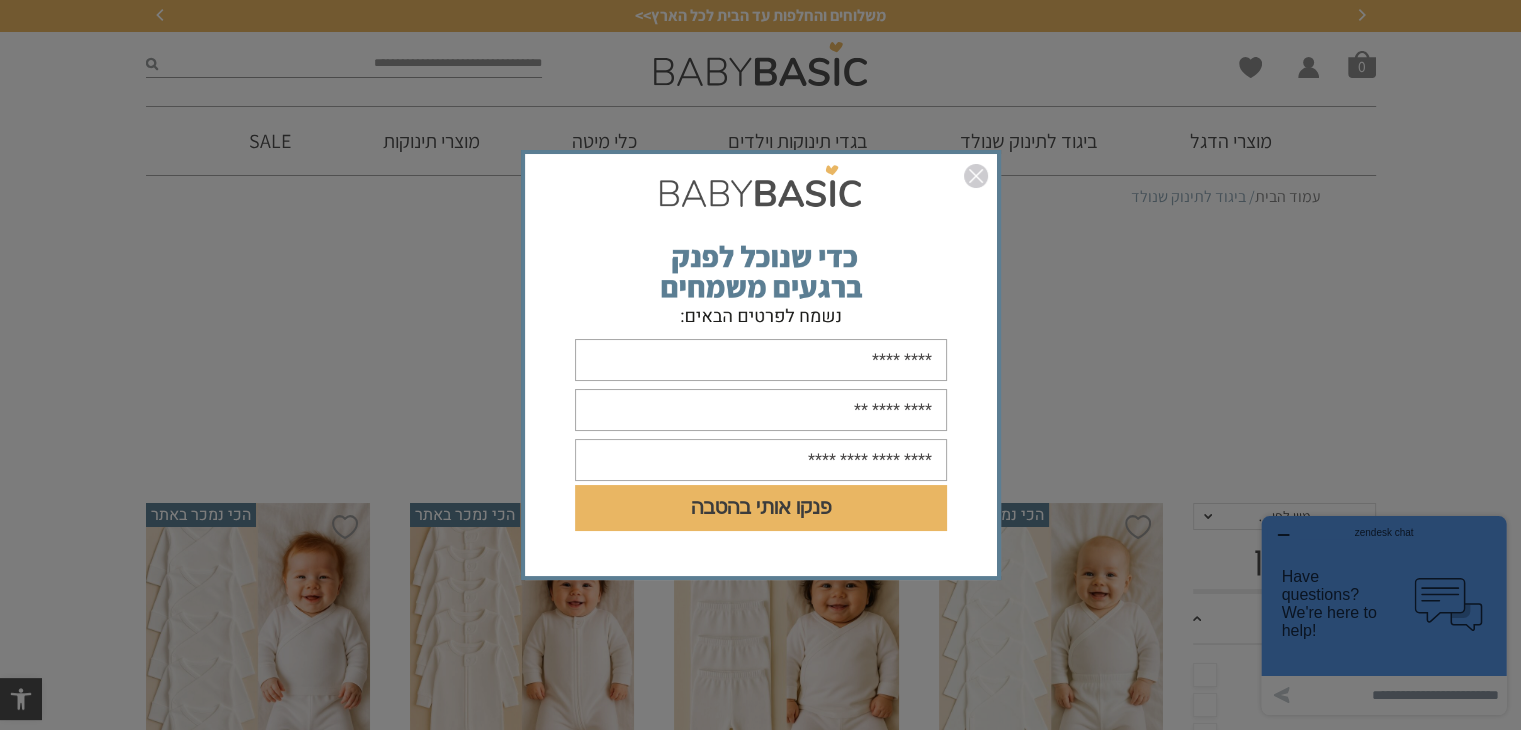 type on "*****" 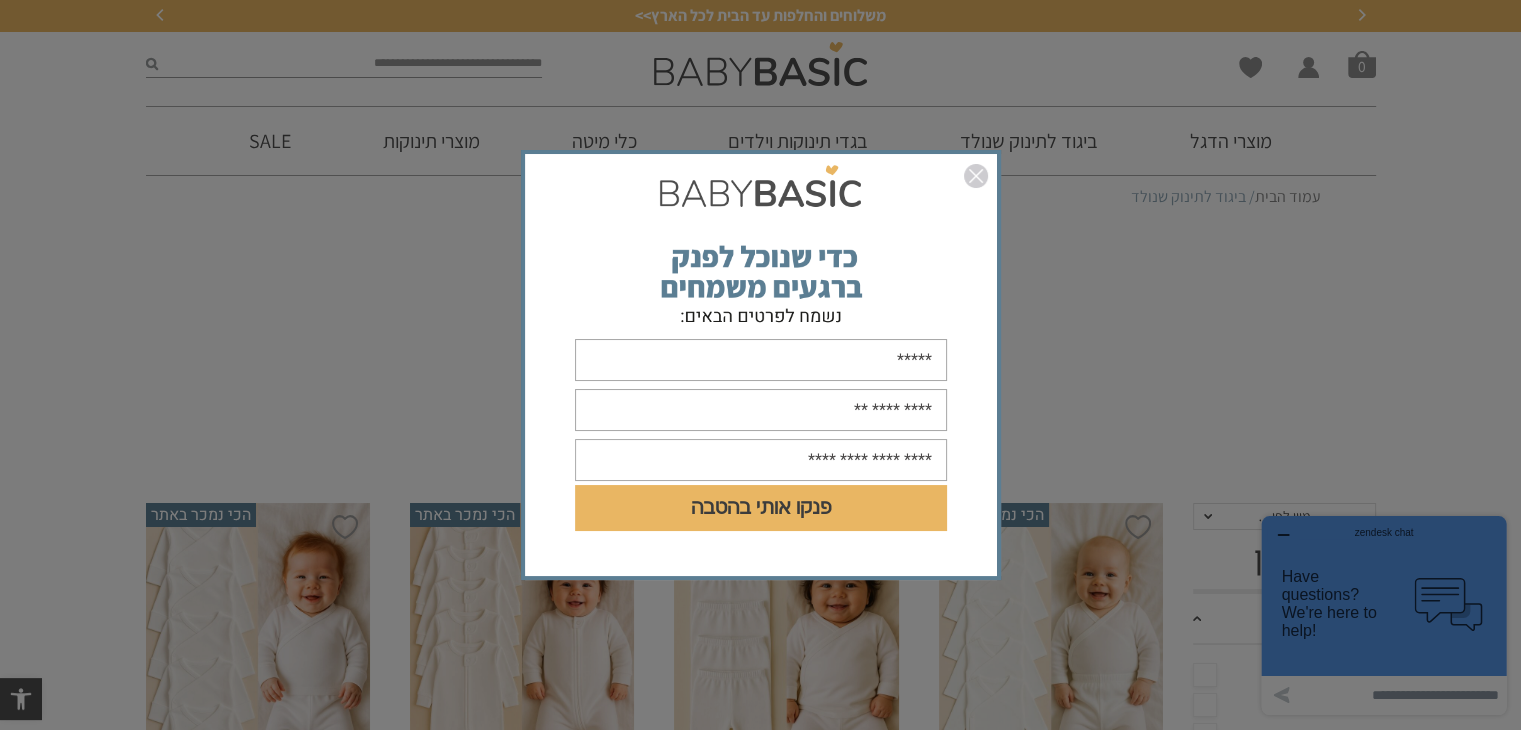 click at bounding box center (761, 410) 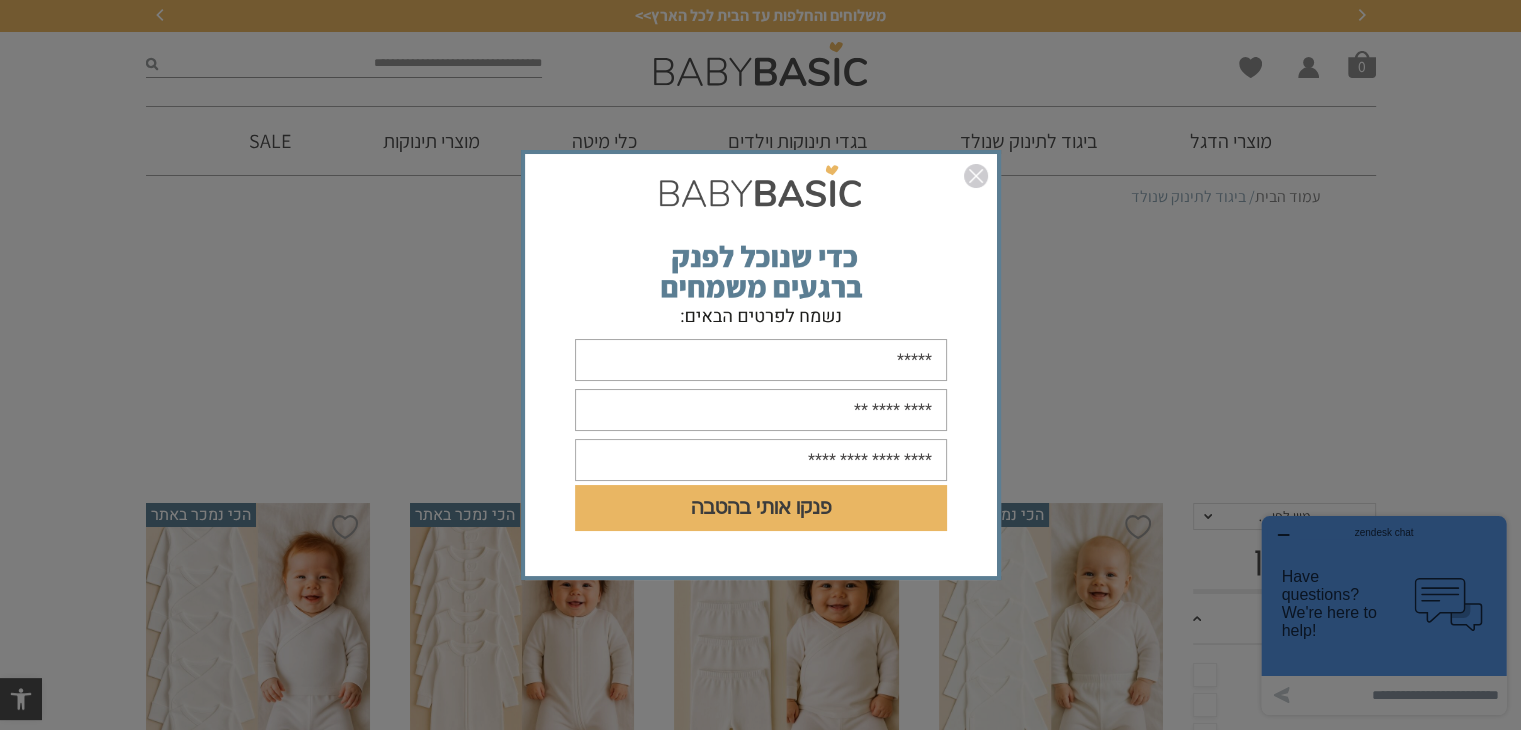 type on "**********" 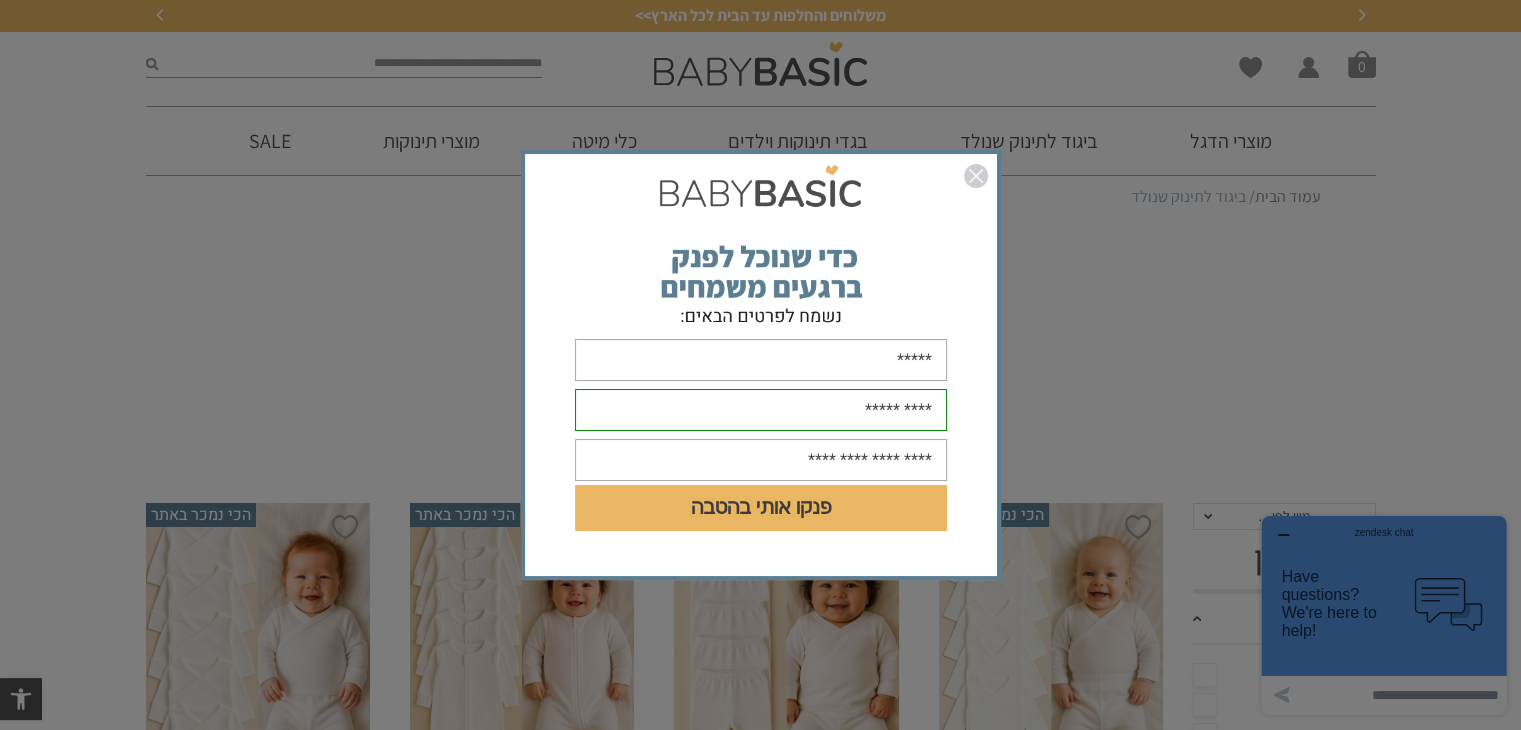 click at bounding box center (761, 460) 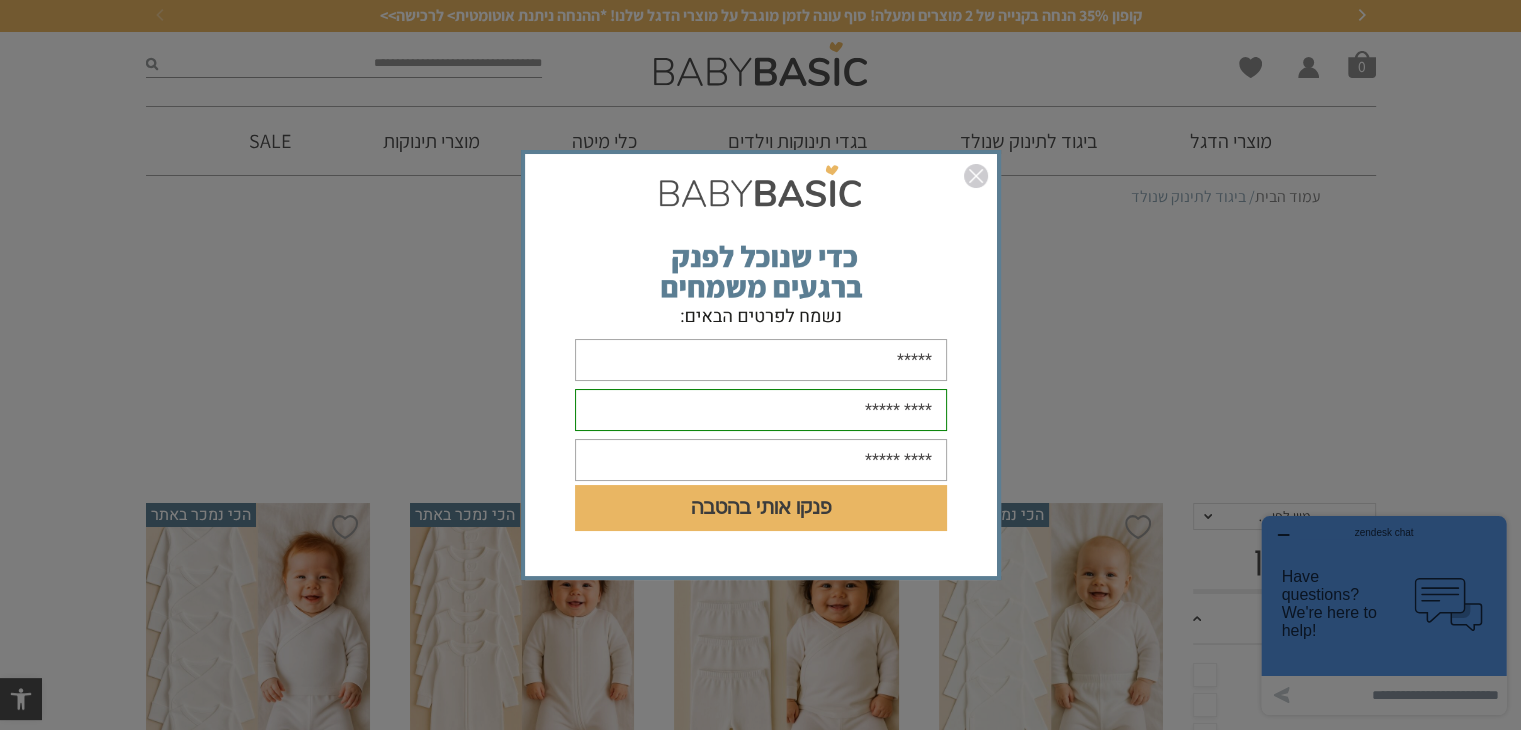 type on "**********" 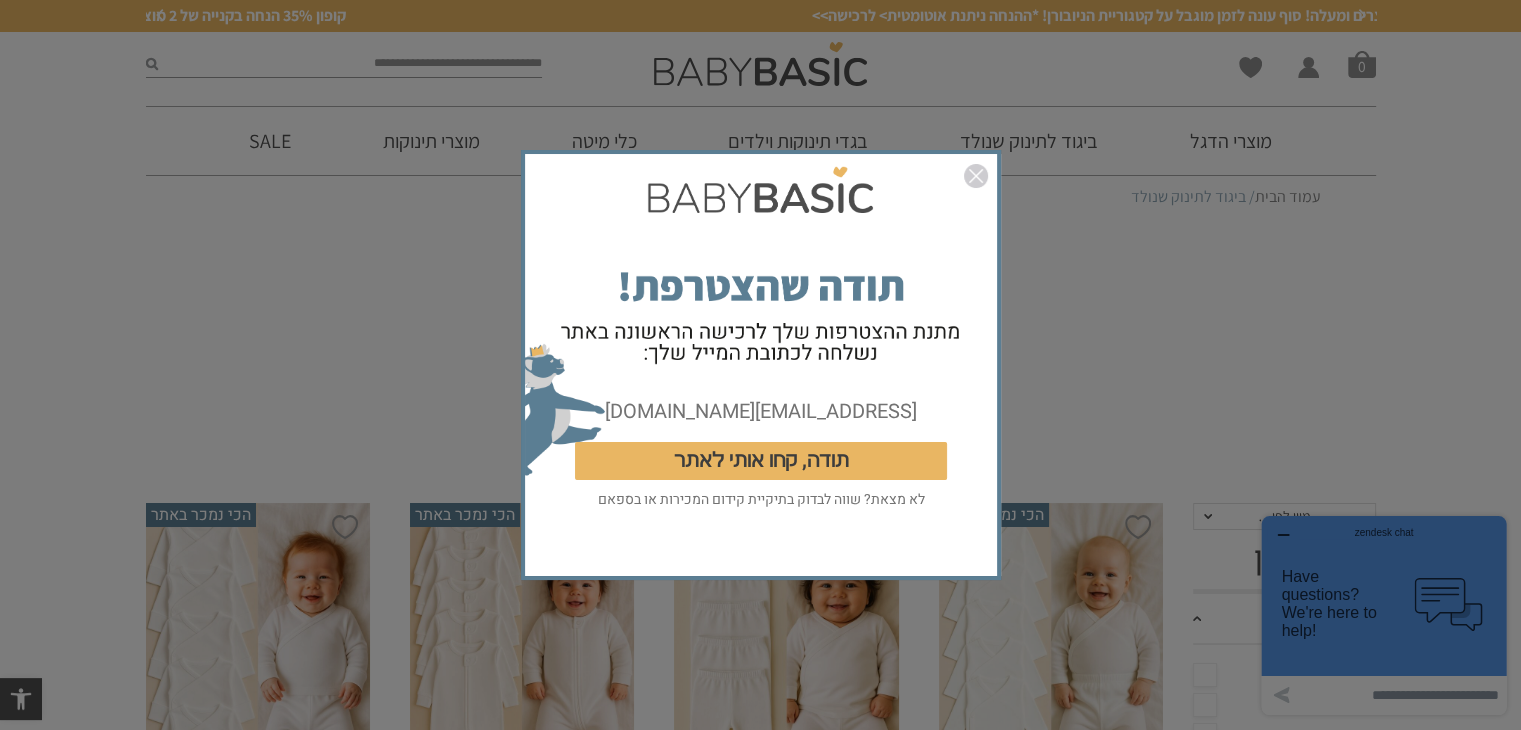 click on "תודה, קחו אותי לאתר" at bounding box center (761, 461) 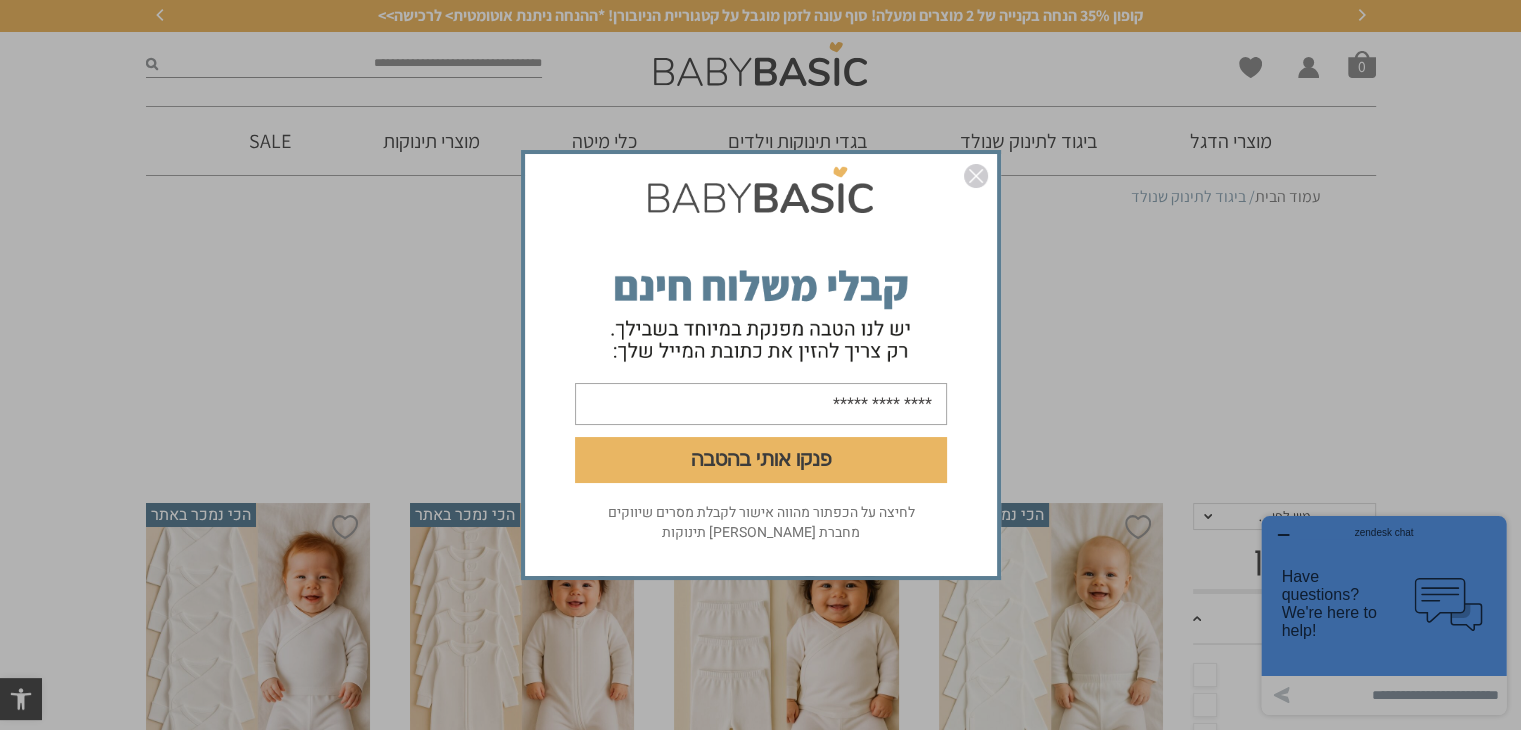 click on "פנקו אותי בהטבה" at bounding box center (761, 460) 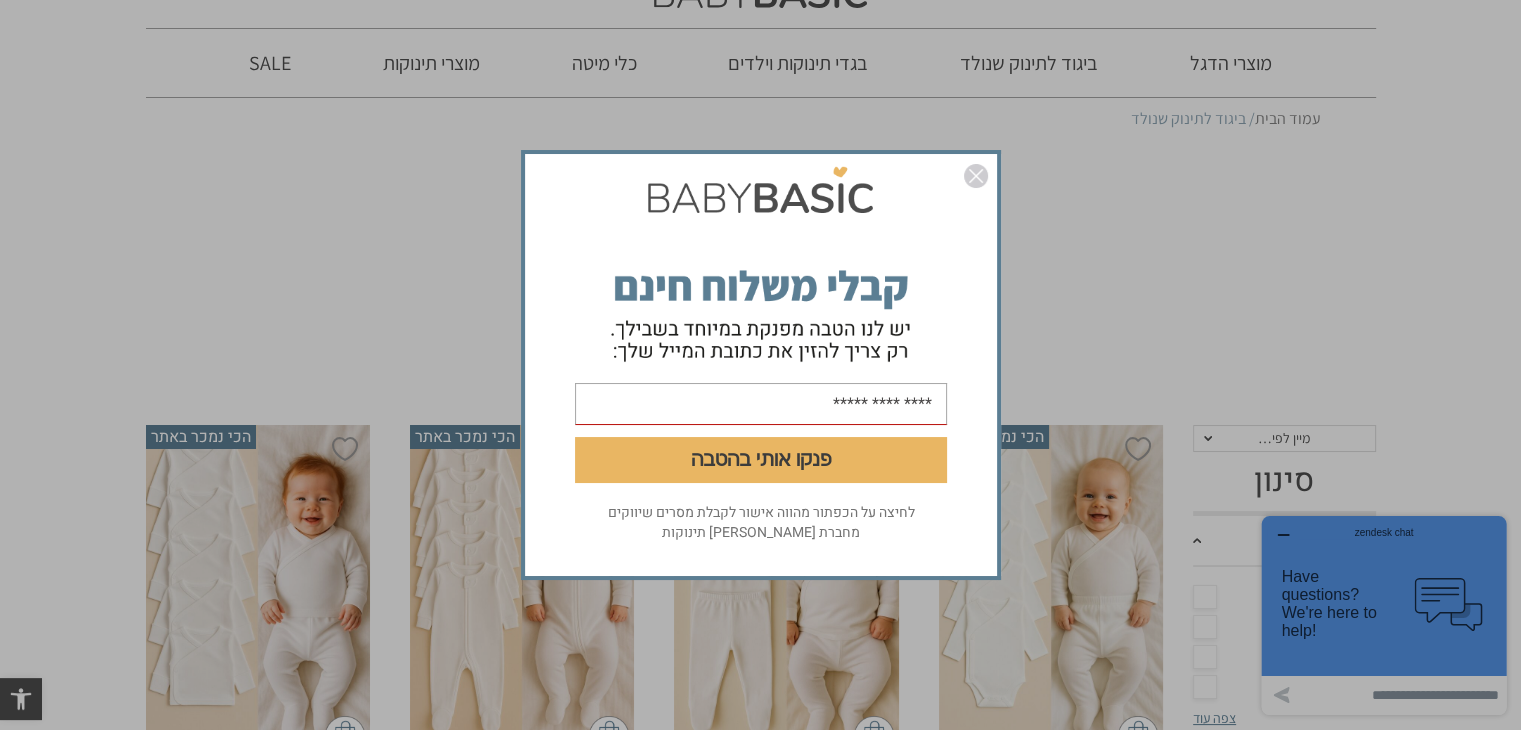 scroll, scrollTop: 100, scrollLeft: 0, axis: vertical 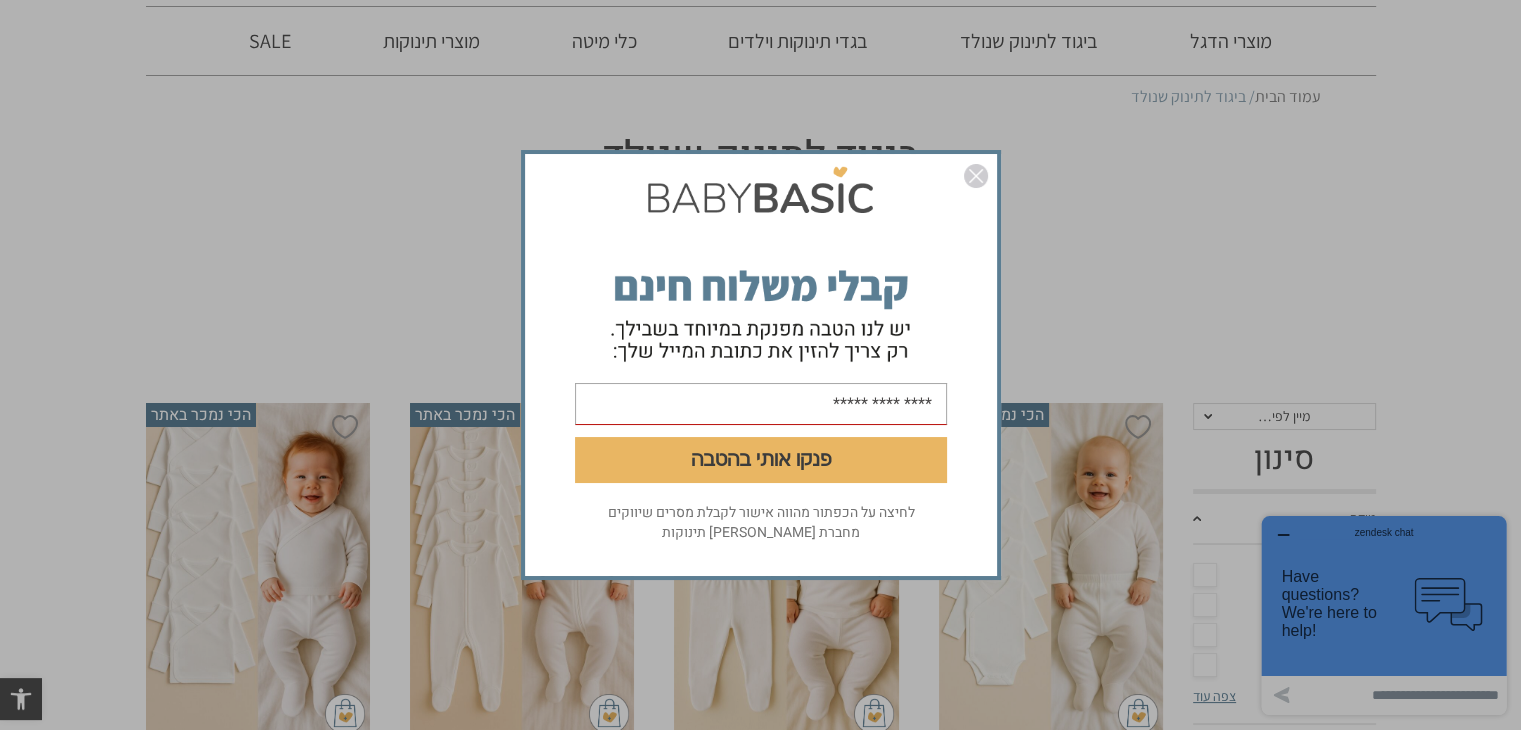 click at bounding box center [976, 176] 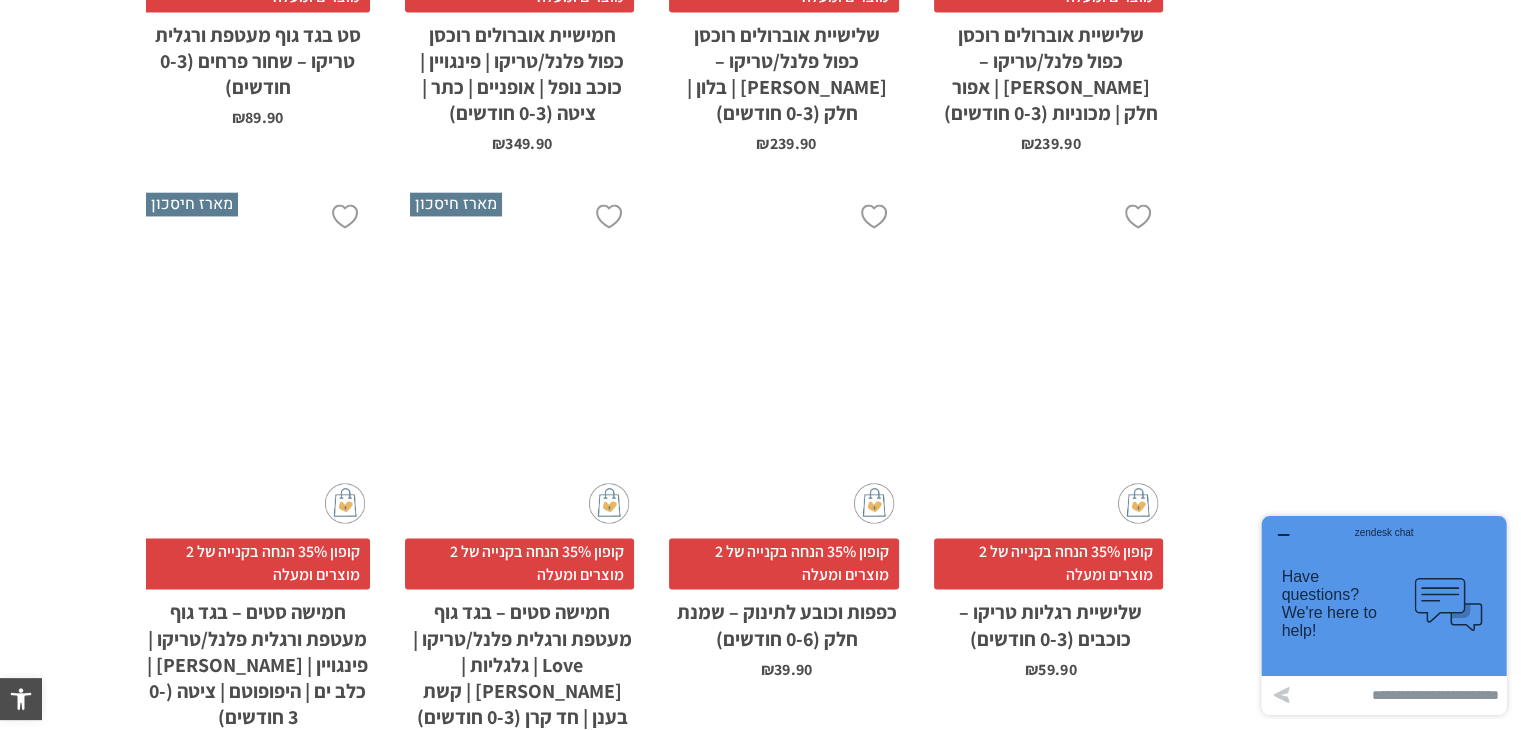 scroll, scrollTop: 3700, scrollLeft: 0, axis: vertical 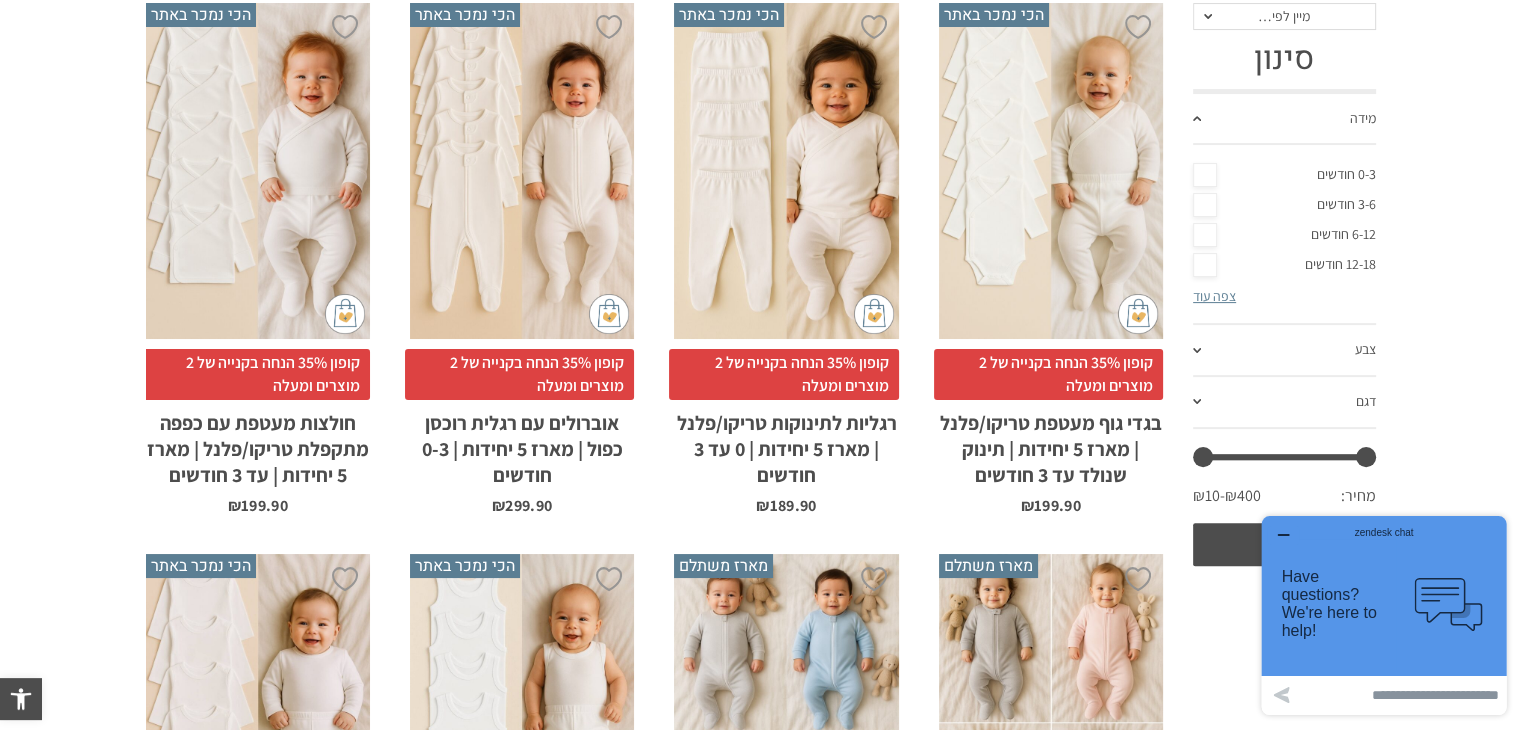 click on "0-3 חודשים" at bounding box center [1284, 175] 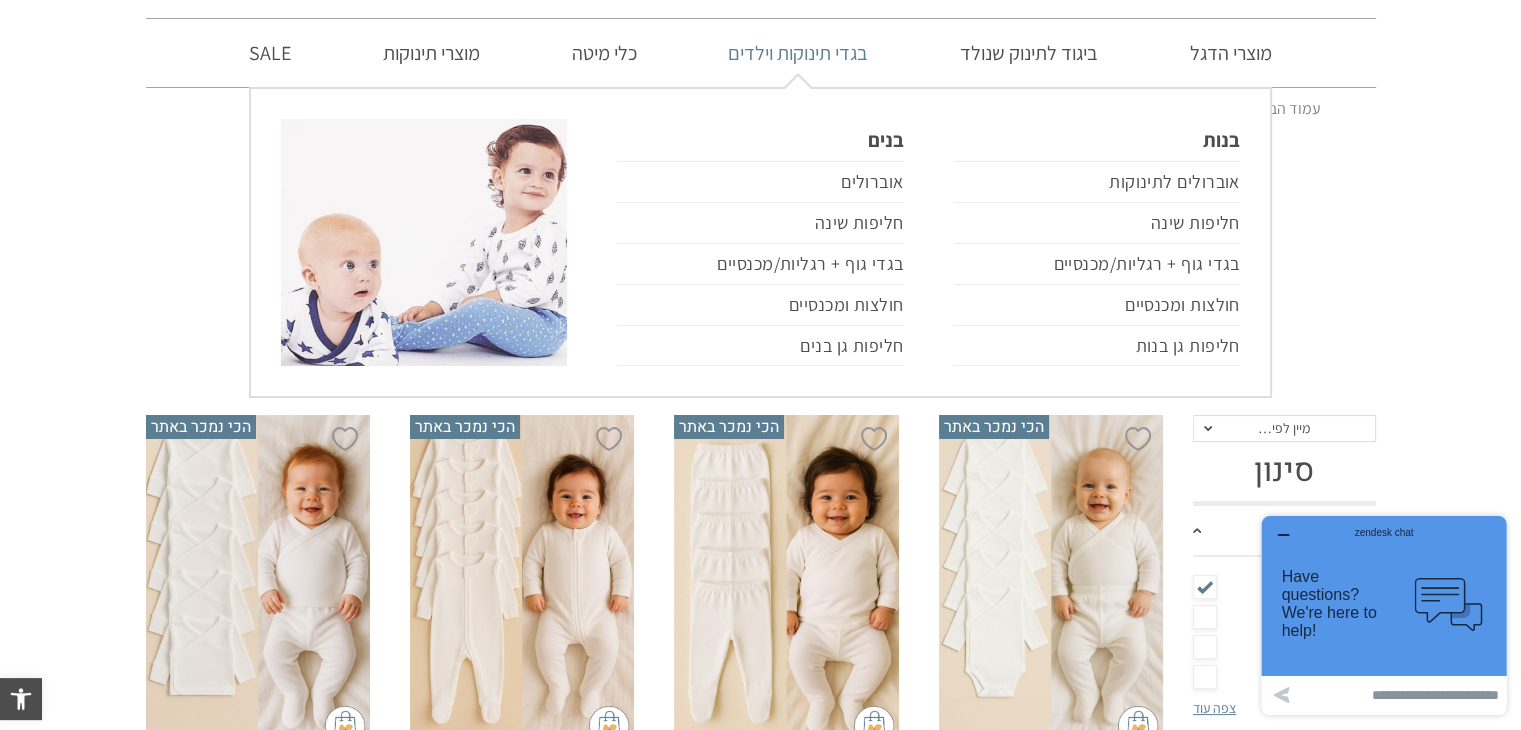 scroll, scrollTop: 0, scrollLeft: 0, axis: both 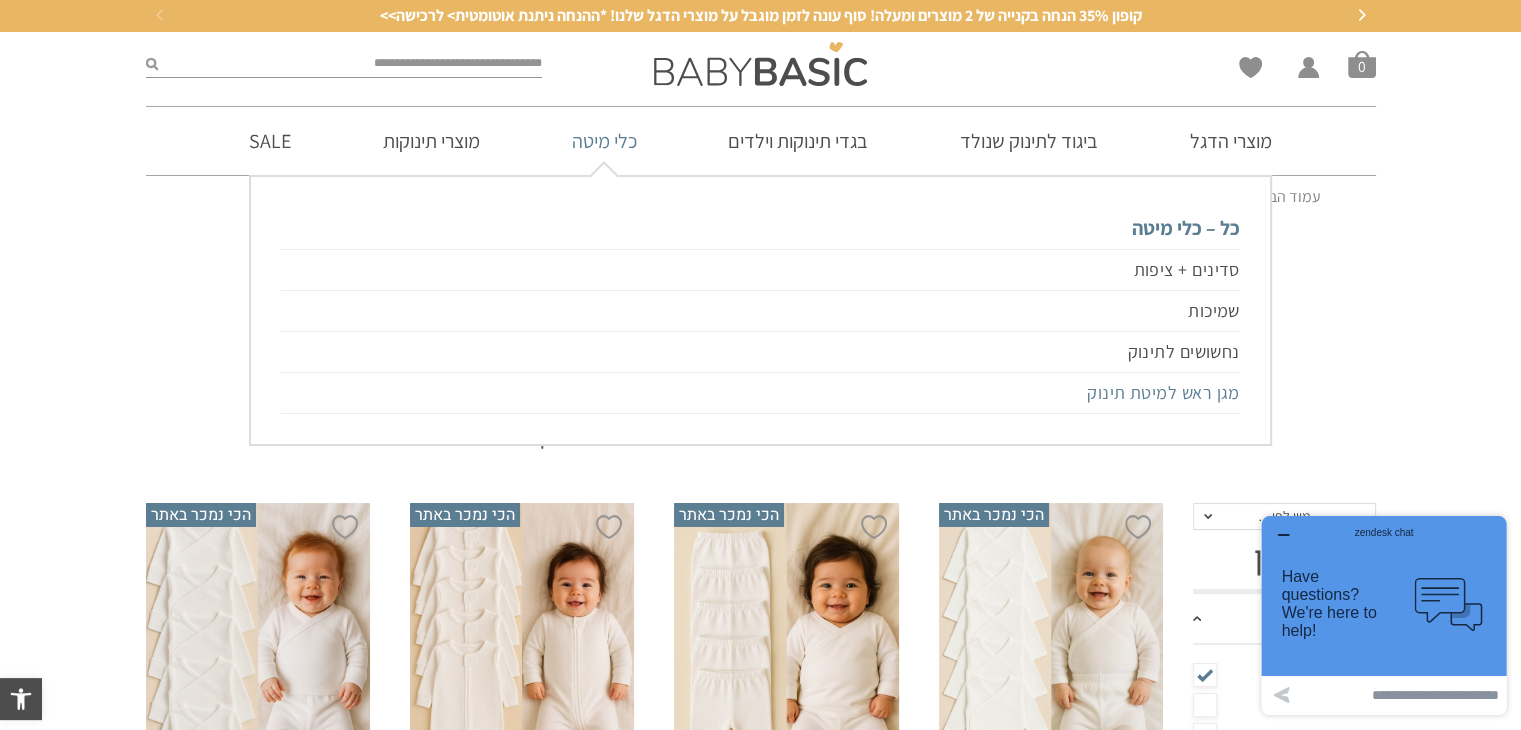 click on "מגן ראש למיטת תינוק" at bounding box center (760, 393) 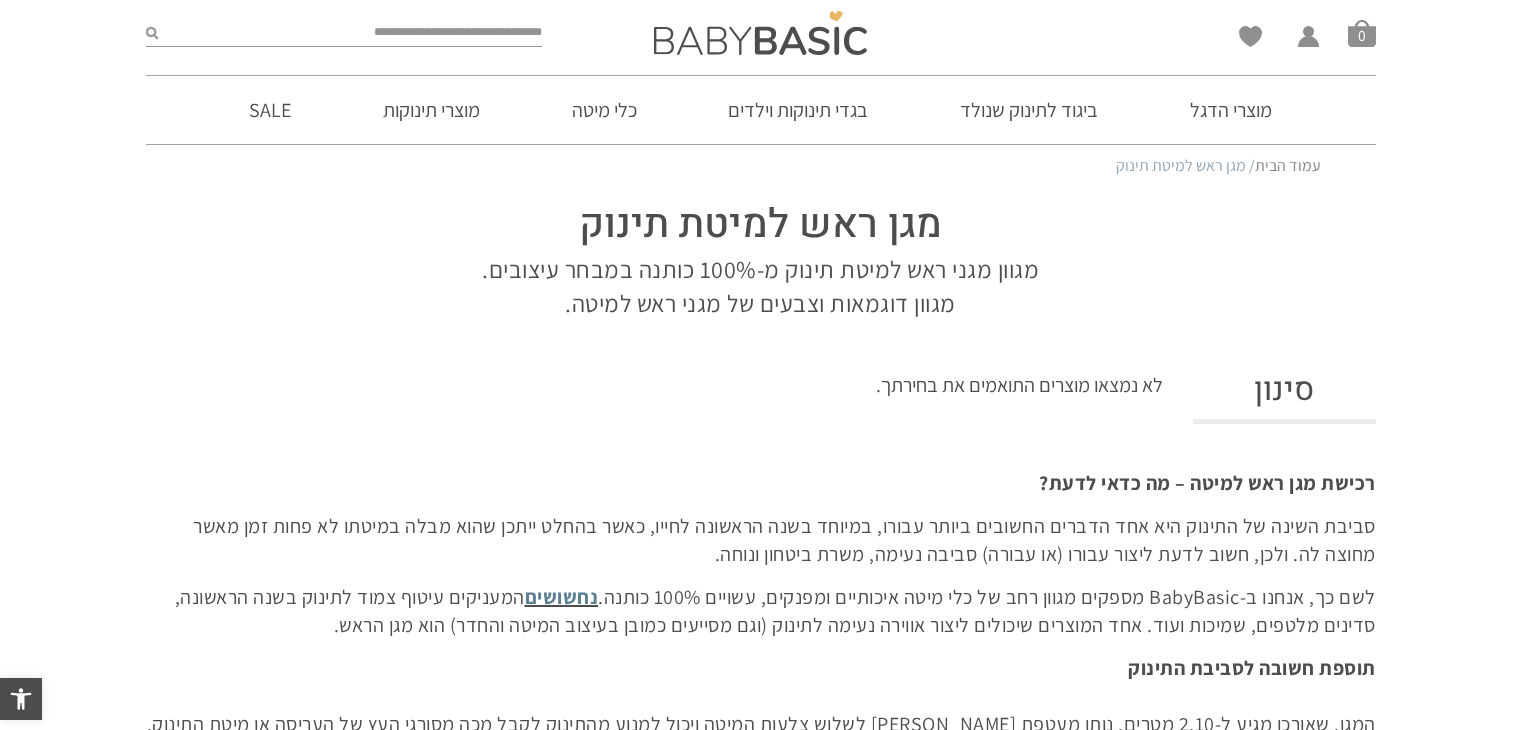 scroll, scrollTop: 224, scrollLeft: 0, axis: vertical 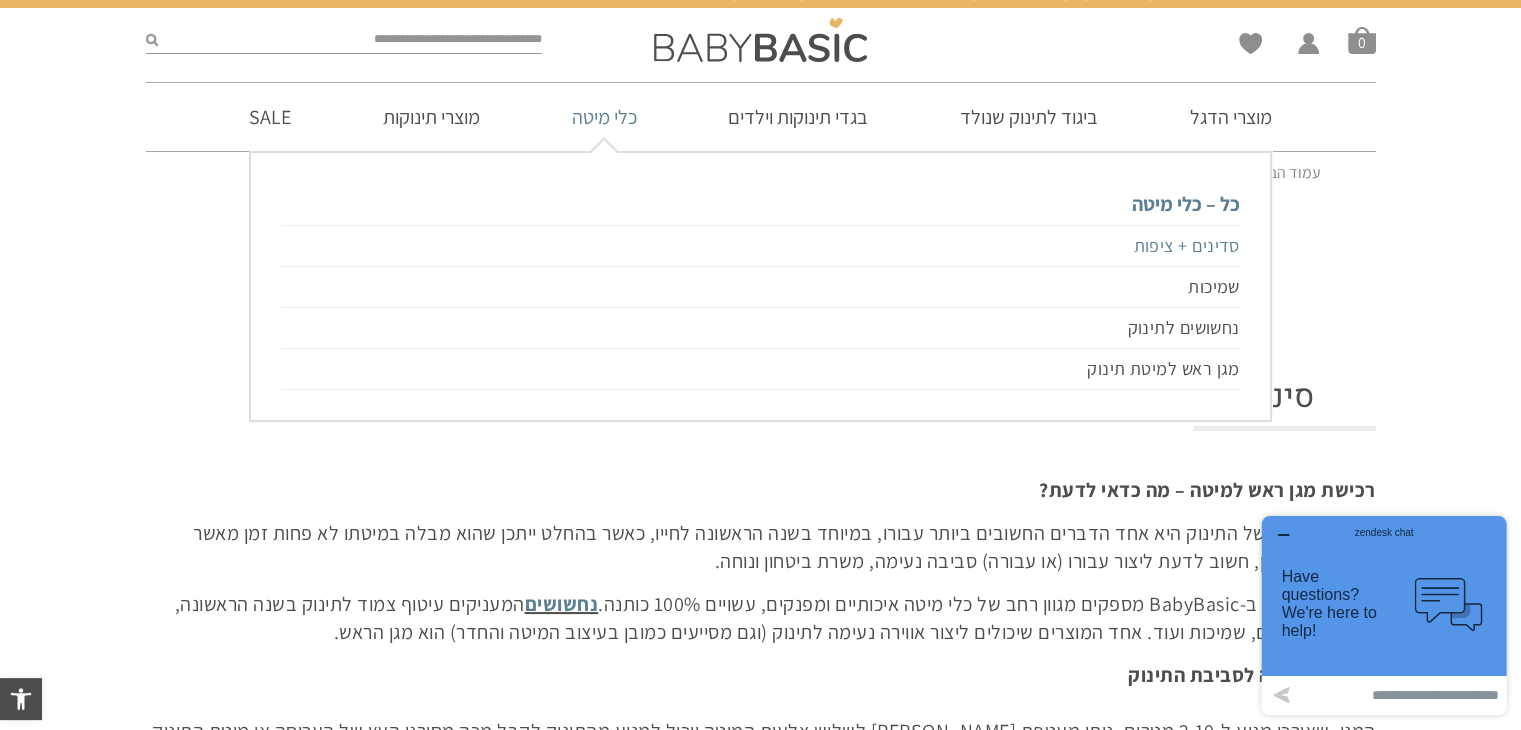click on "סדינים + ציפות" at bounding box center (760, 246) 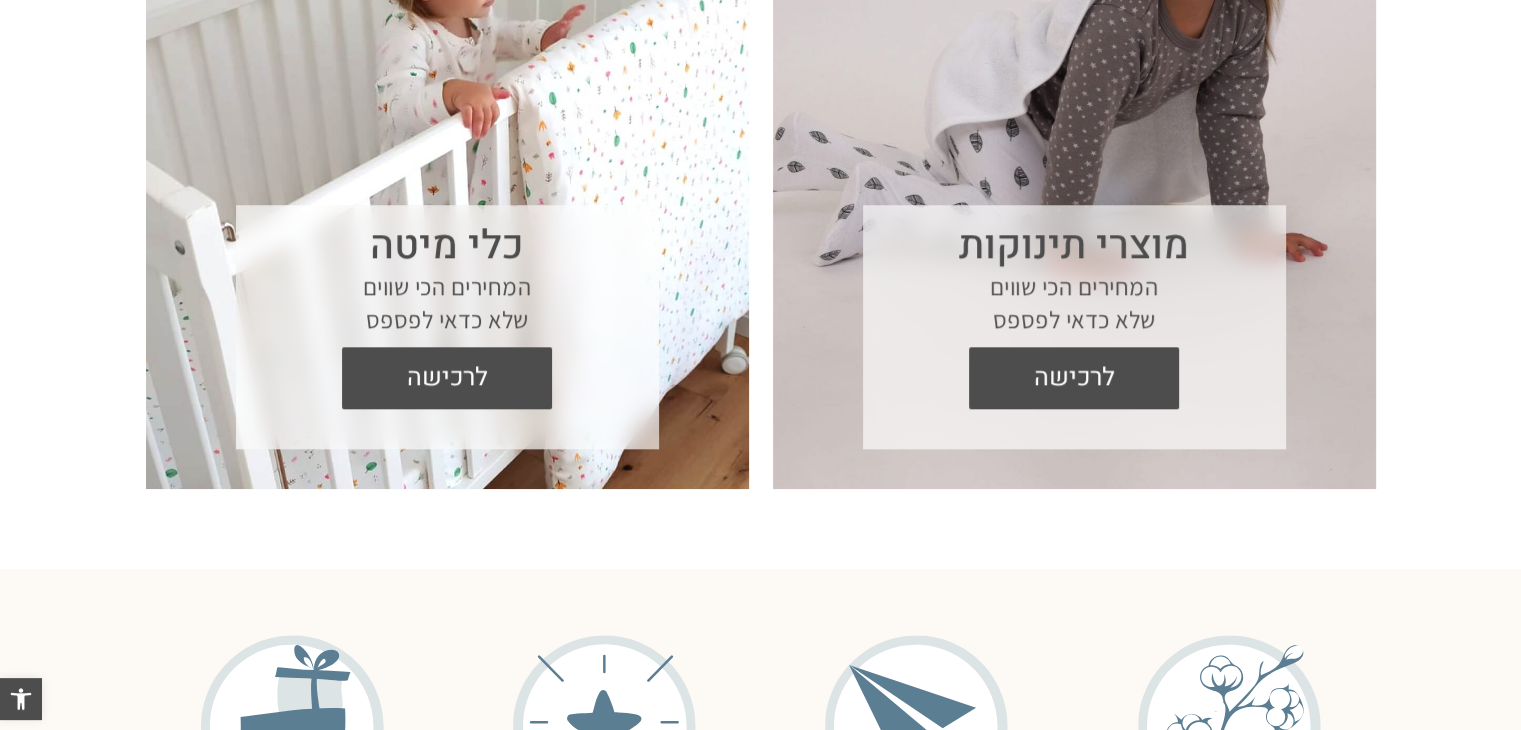 scroll, scrollTop: 1800, scrollLeft: 0, axis: vertical 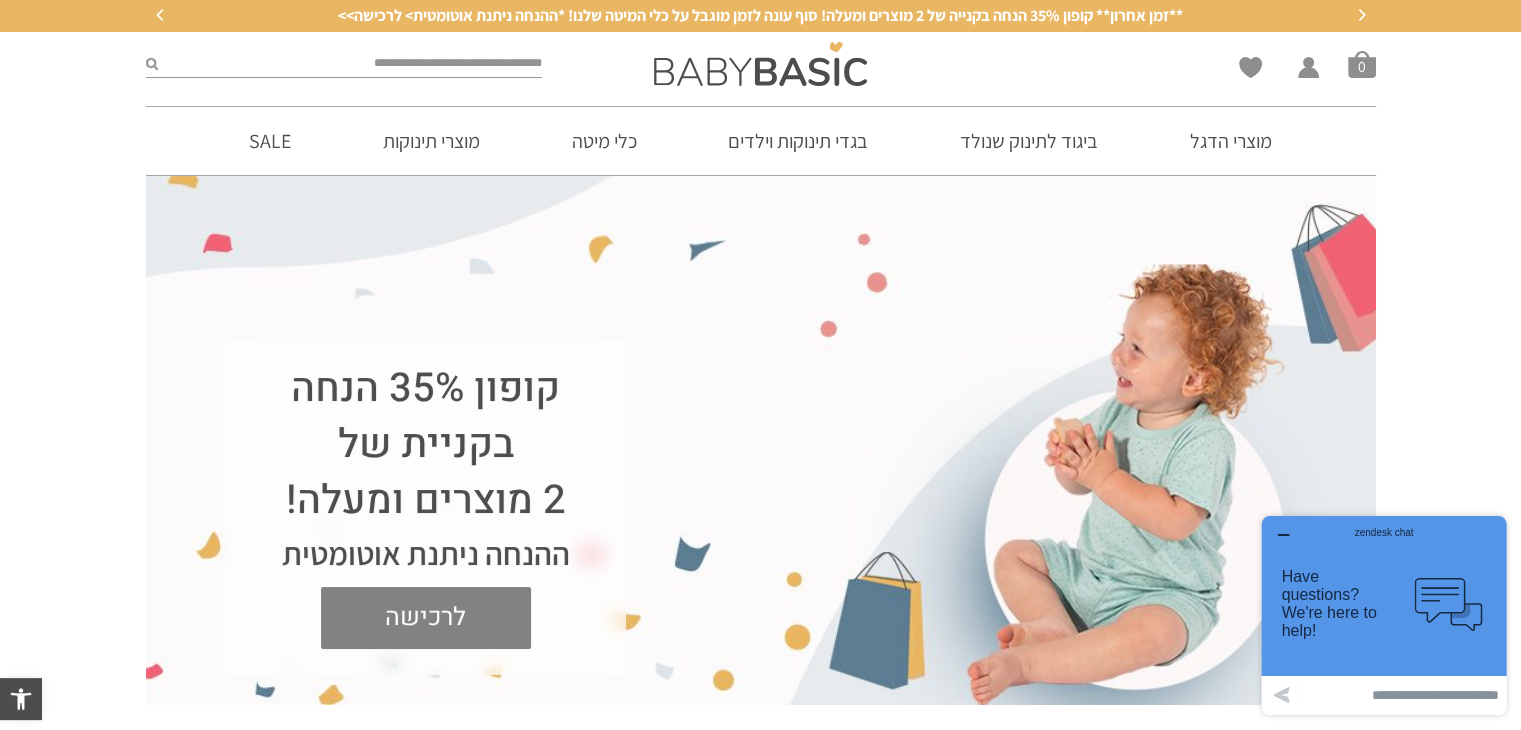 click on "לרכישה" at bounding box center [426, 618] 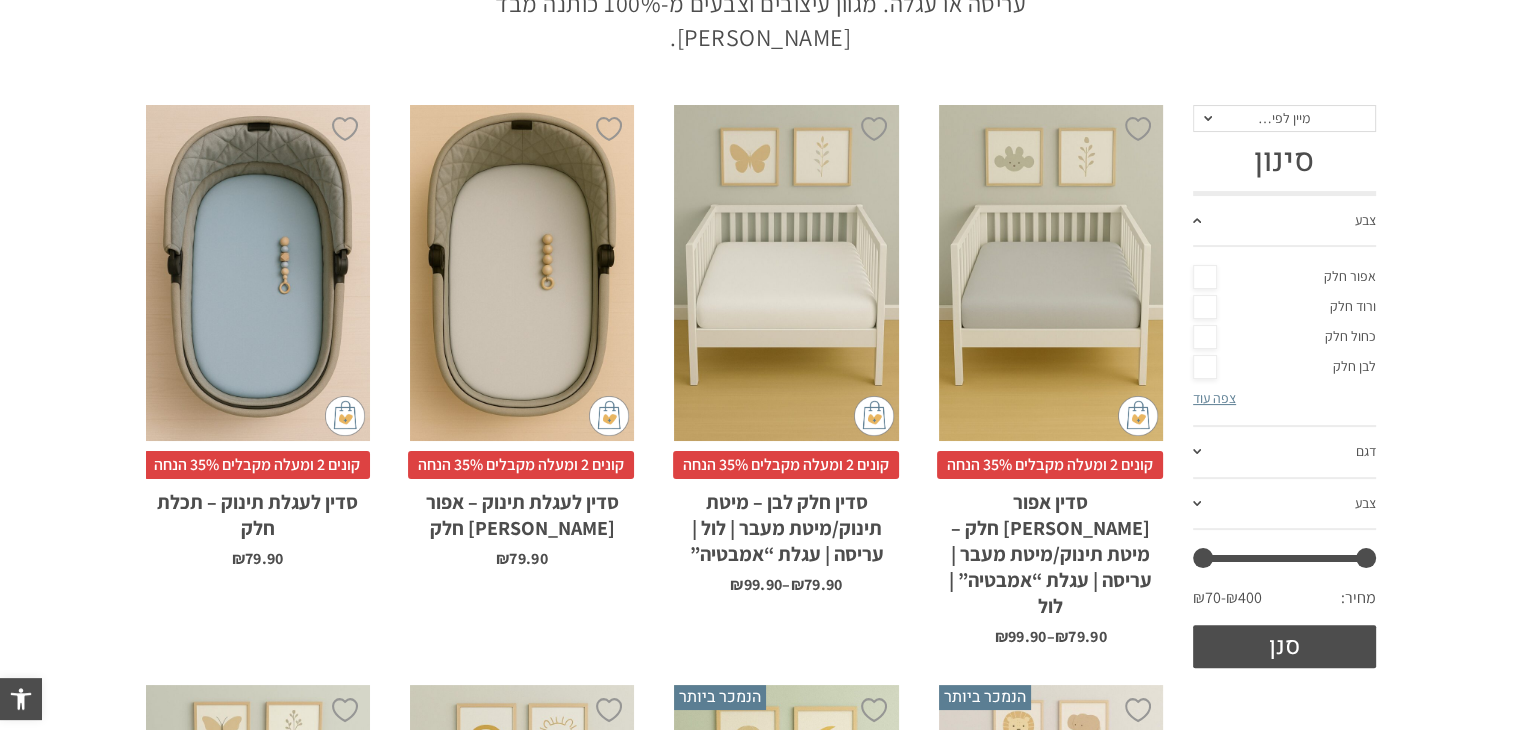 scroll, scrollTop: 678, scrollLeft: 0, axis: vertical 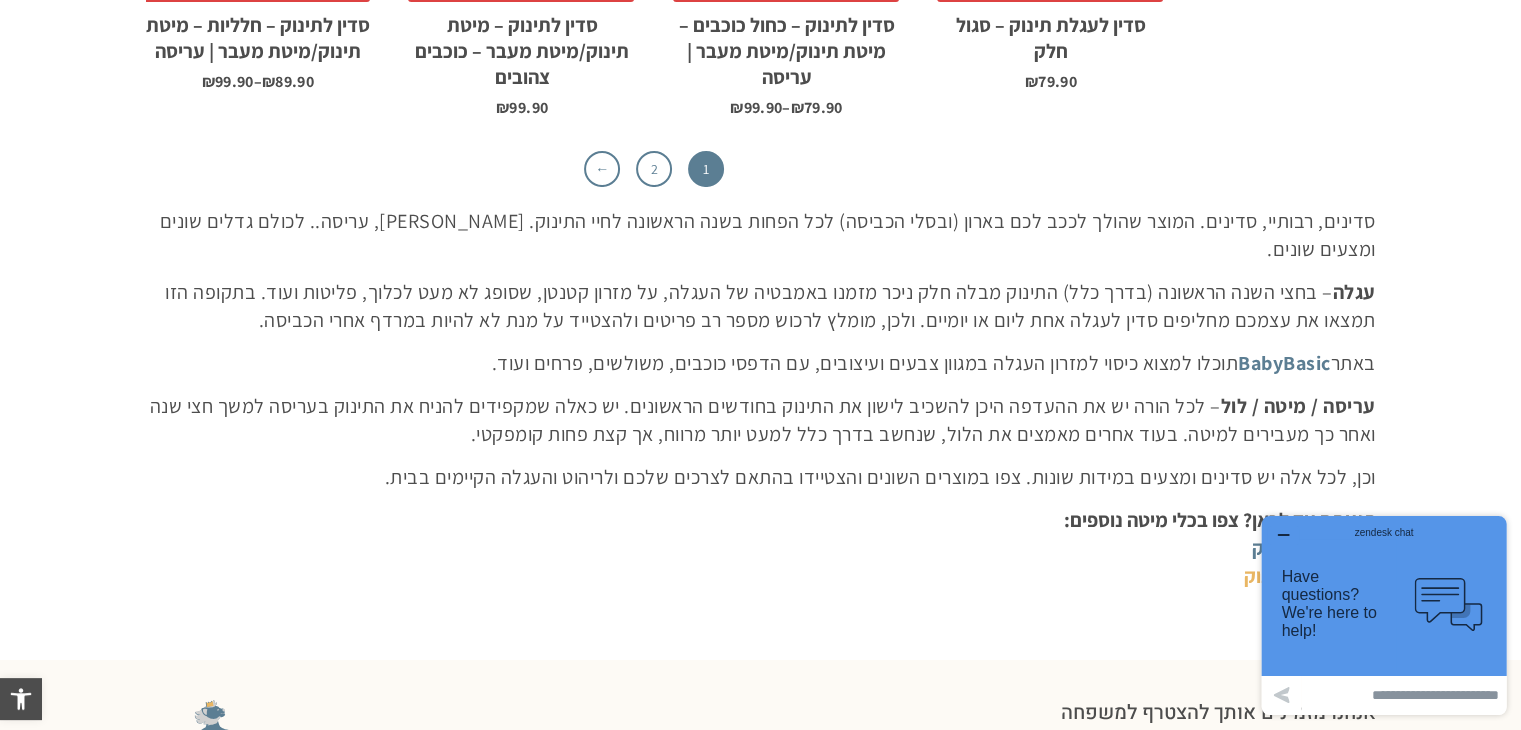 click on "שמיכות לתינוק" at bounding box center [1302, 576] 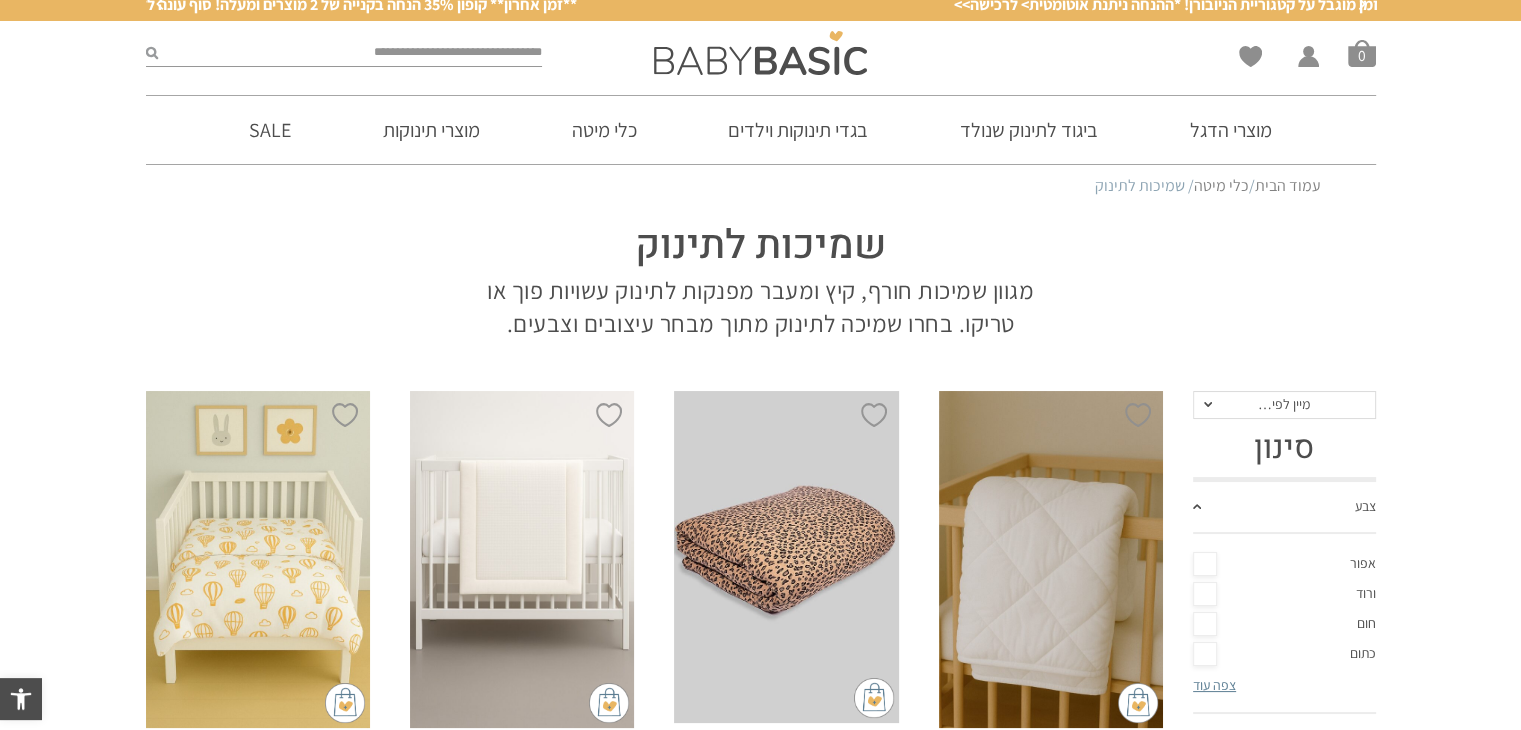 scroll, scrollTop: 0, scrollLeft: 0, axis: both 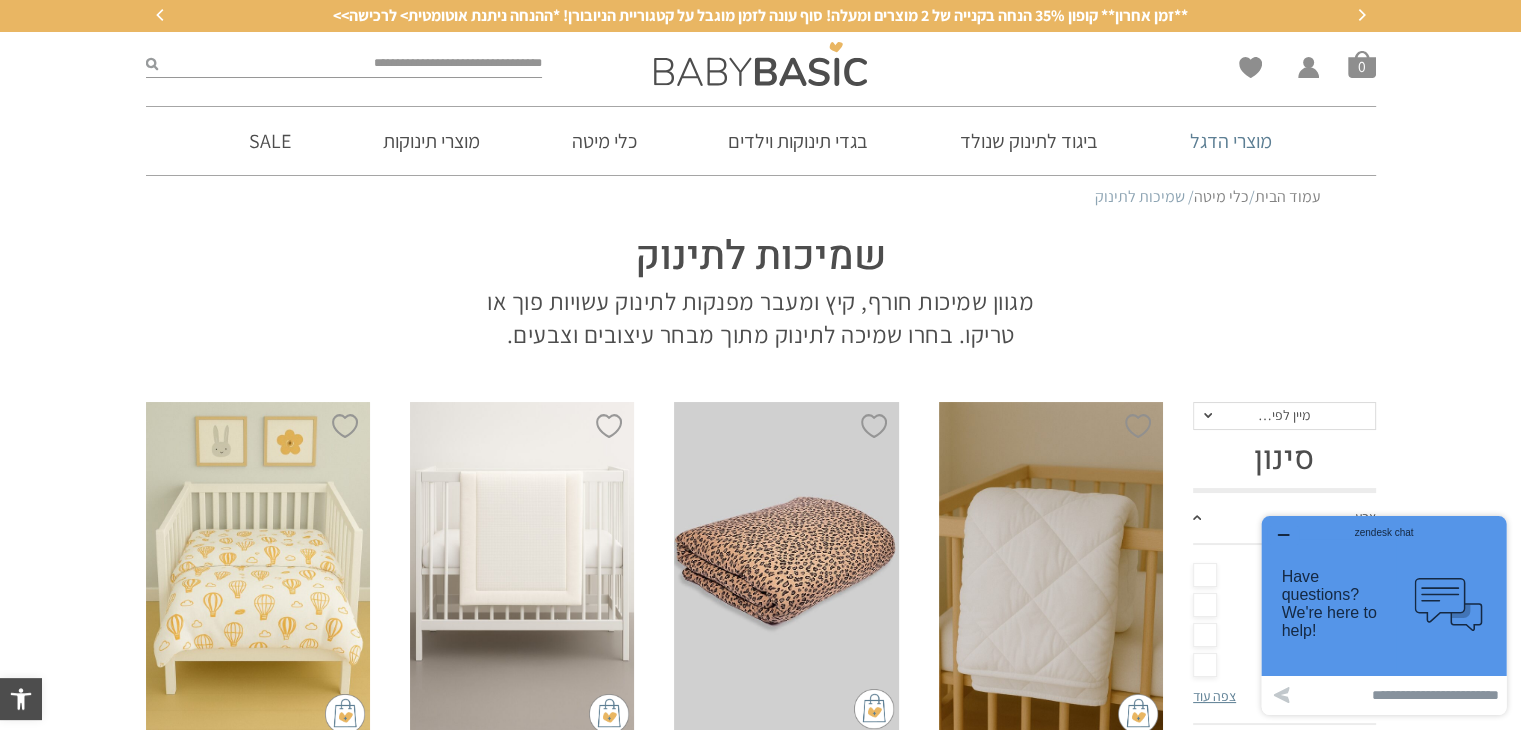 click on "מוצרי הדגל" at bounding box center [1231, 141] 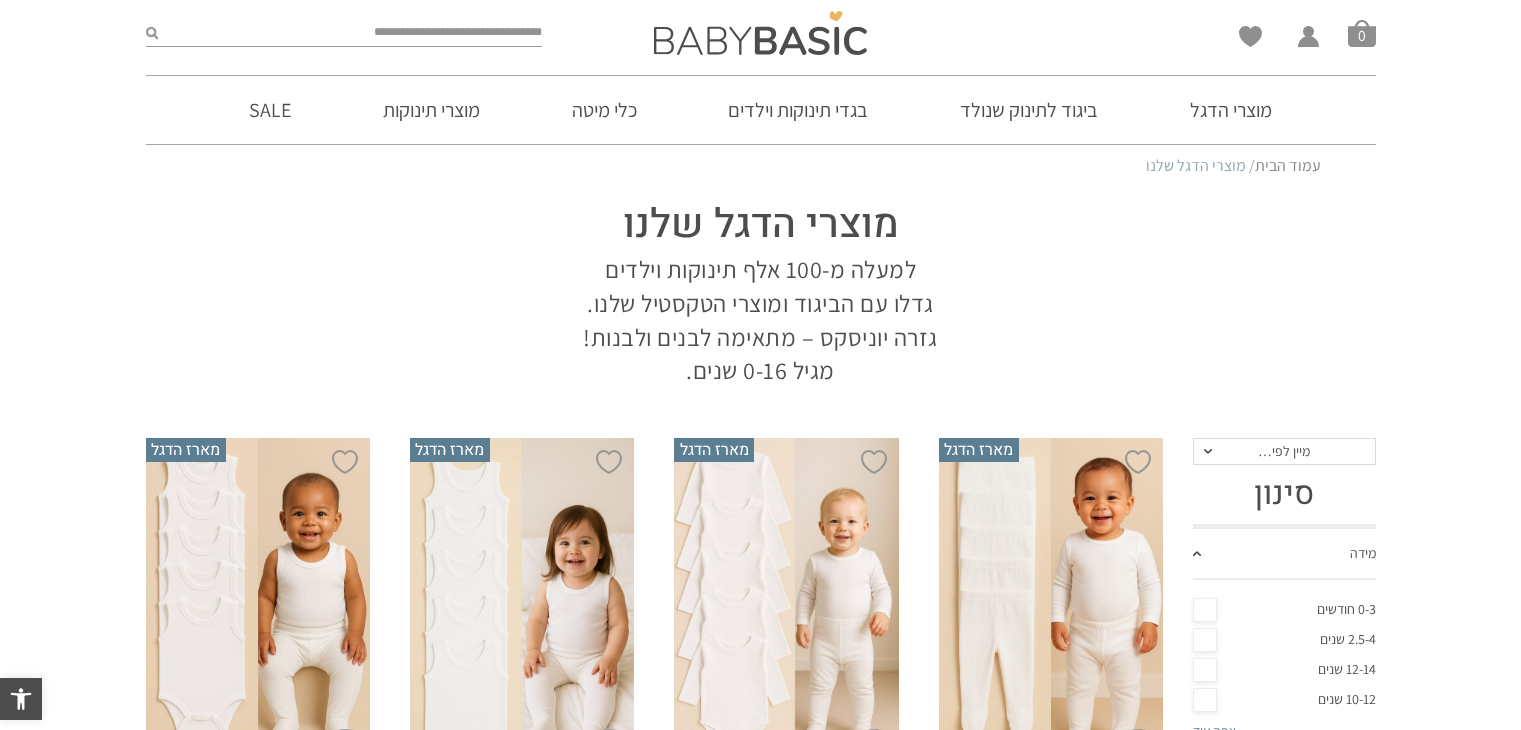 scroll, scrollTop: 0, scrollLeft: 0, axis: both 